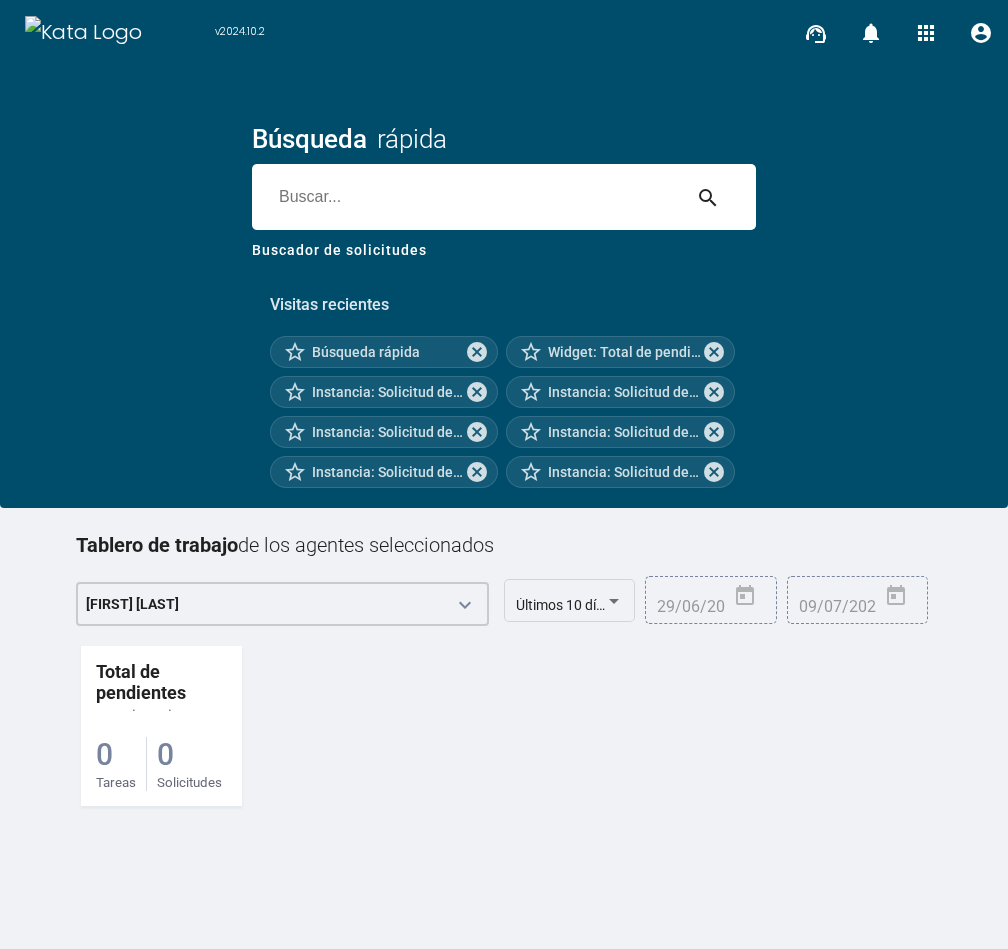 scroll, scrollTop: 0, scrollLeft: 0, axis: both 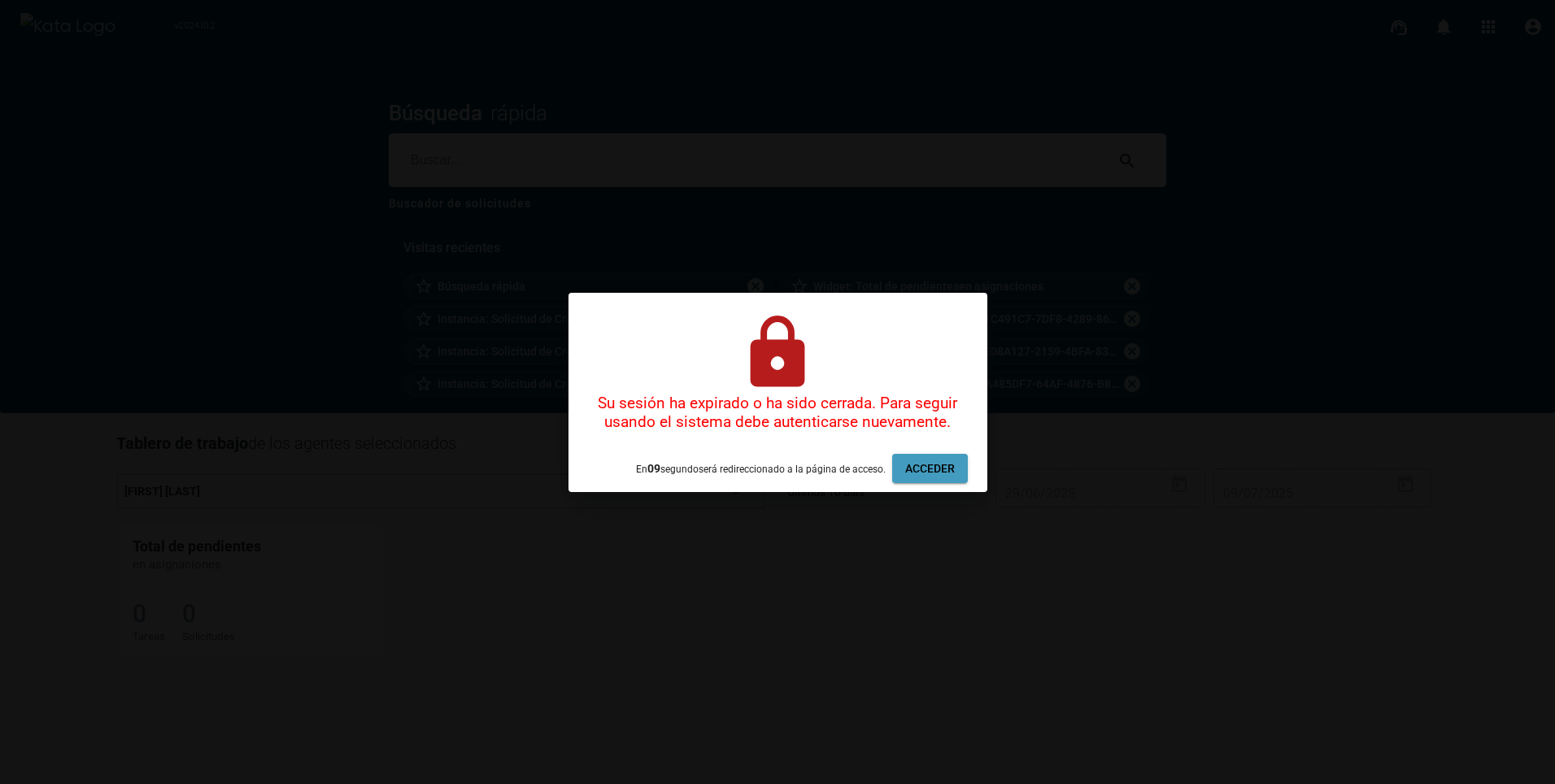 click on "Acceder" at bounding box center [930, 468] 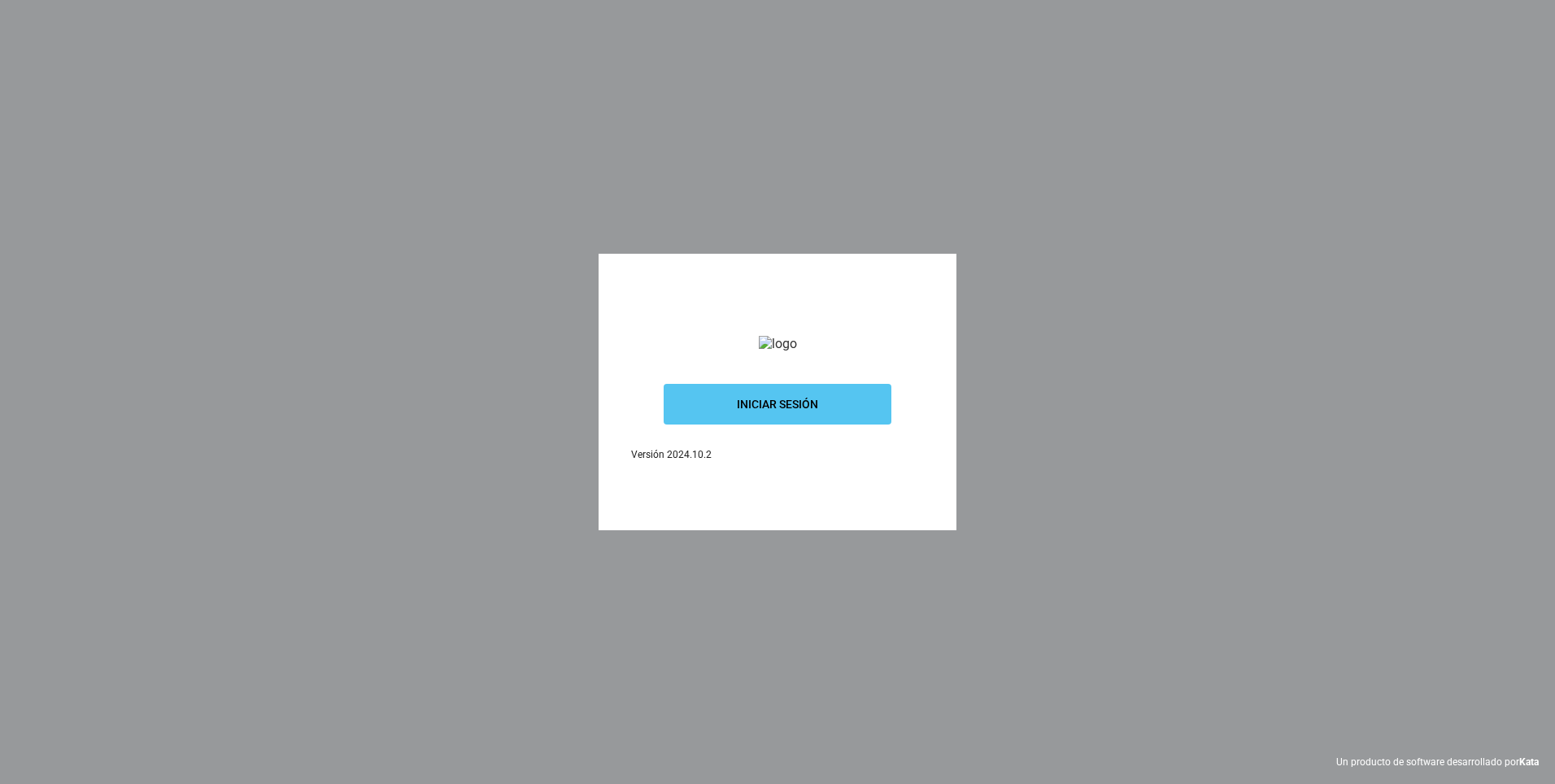 scroll, scrollTop: 0, scrollLeft: 0, axis: both 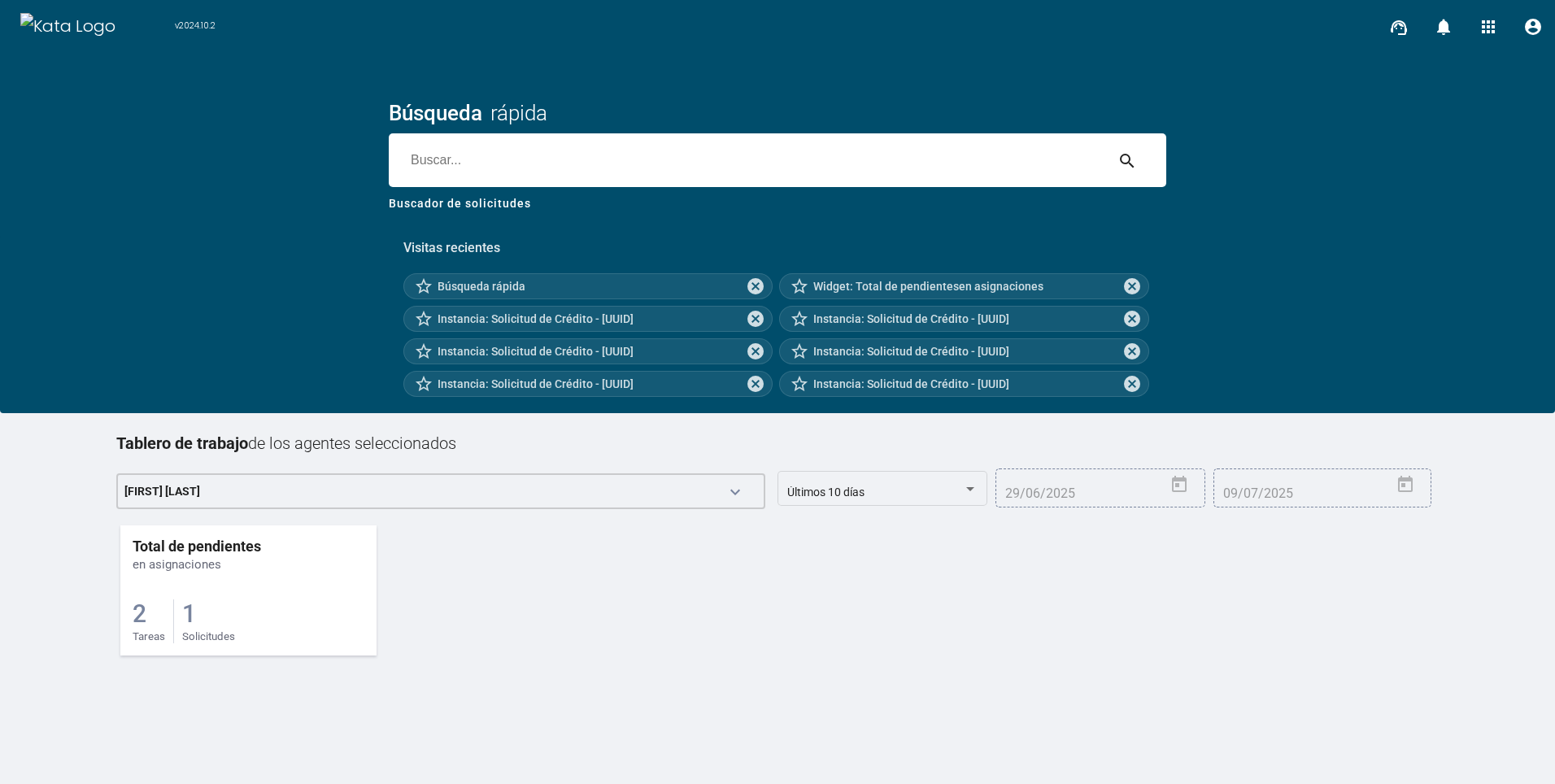 click on "1" at bounding box center (139, 613) 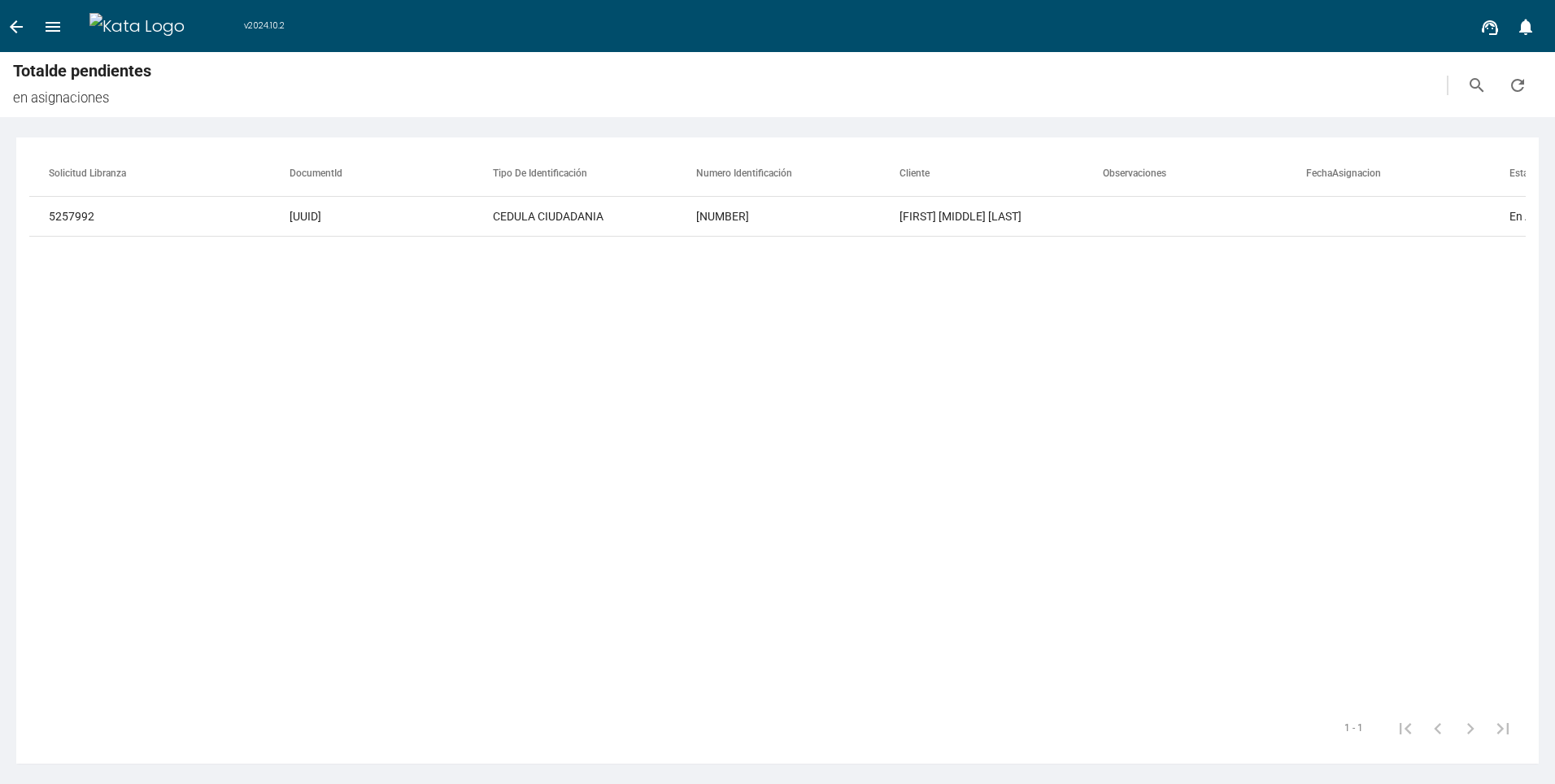 click on "Solicitud Libranza  documentId  Tipo de identificación  Numero Identificación  Cliente  Observaciones  FechaAsignacion  Estatus  Sujeto  Localidad  Tipo  Convenio  Solicitud Micro   5257992   32DAA705-45DB-40E4-9B7E-824FF18E000A   CEDULA CIUDADANIA   1117487122   JHON  EDINSON HURTADO  CRUZ         En Aprobación por Agencia      En proceso   En proceso   En proceso   5257992" at bounding box center [778, 428] 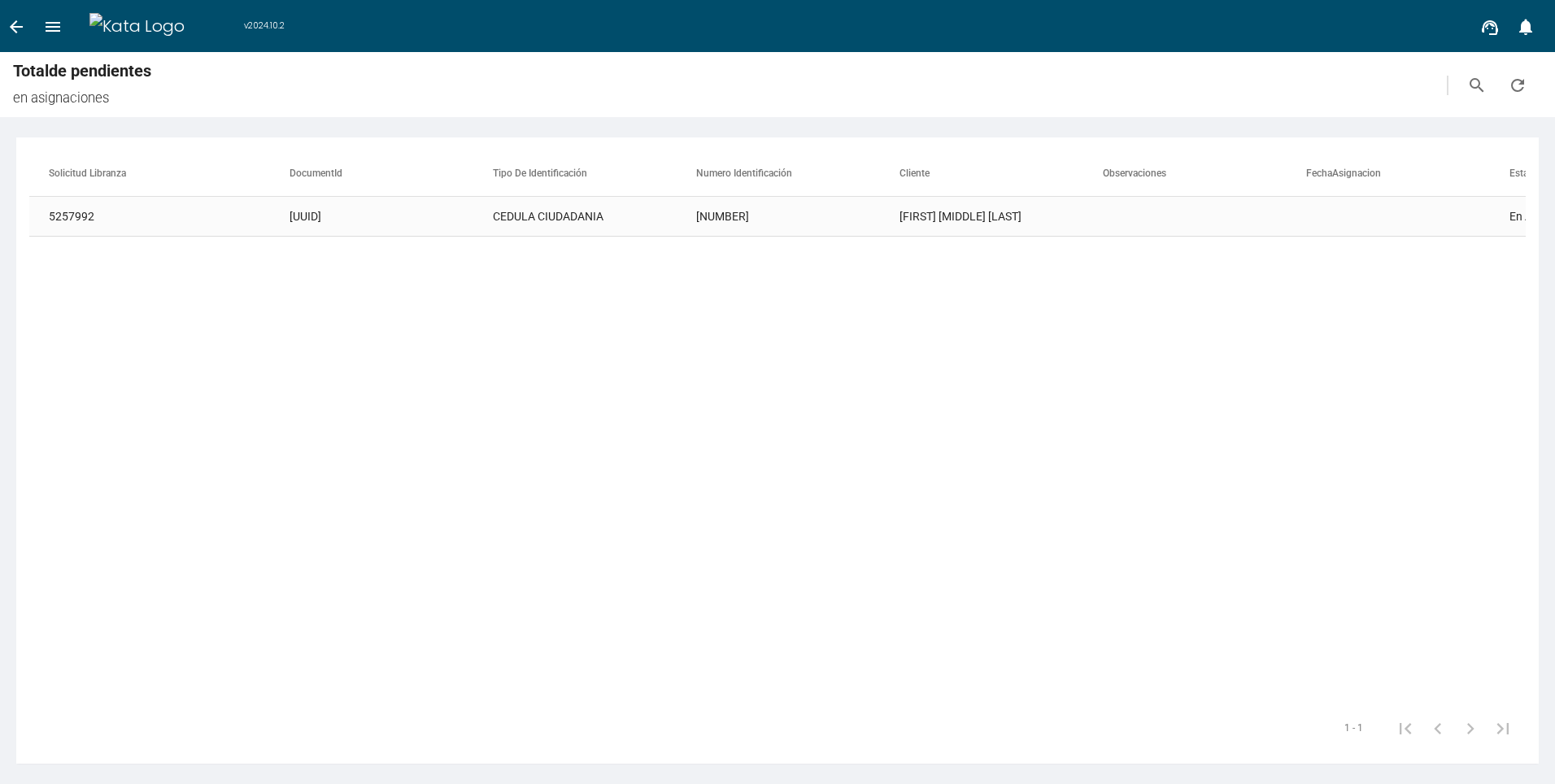 click on "JHON  EDINSON HURTADO  CRUZ" at bounding box center (1001, 216) 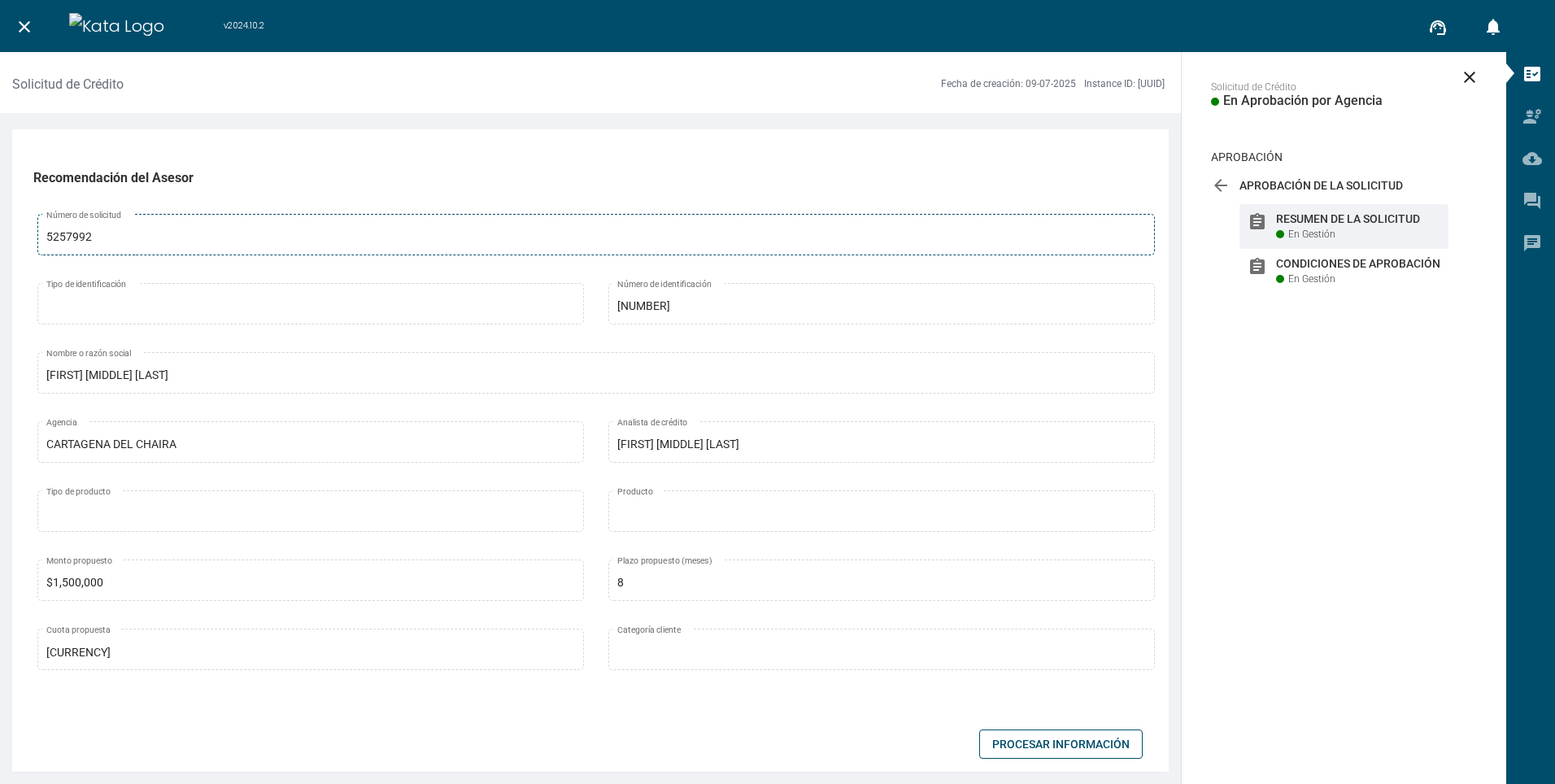 click on "5257992" at bounding box center [596, 237] 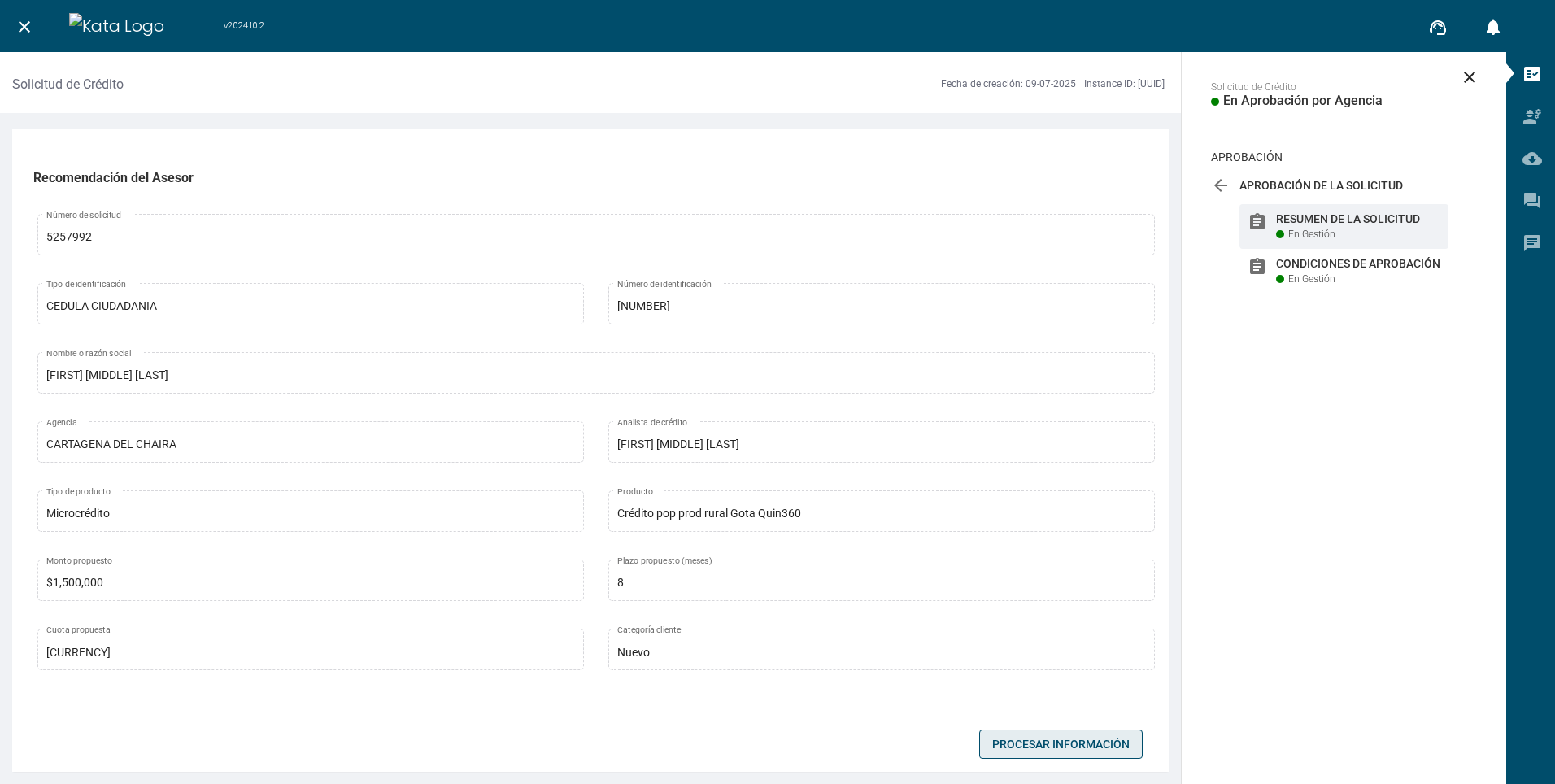 click on "Procesar Información" at bounding box center (1061, 744) 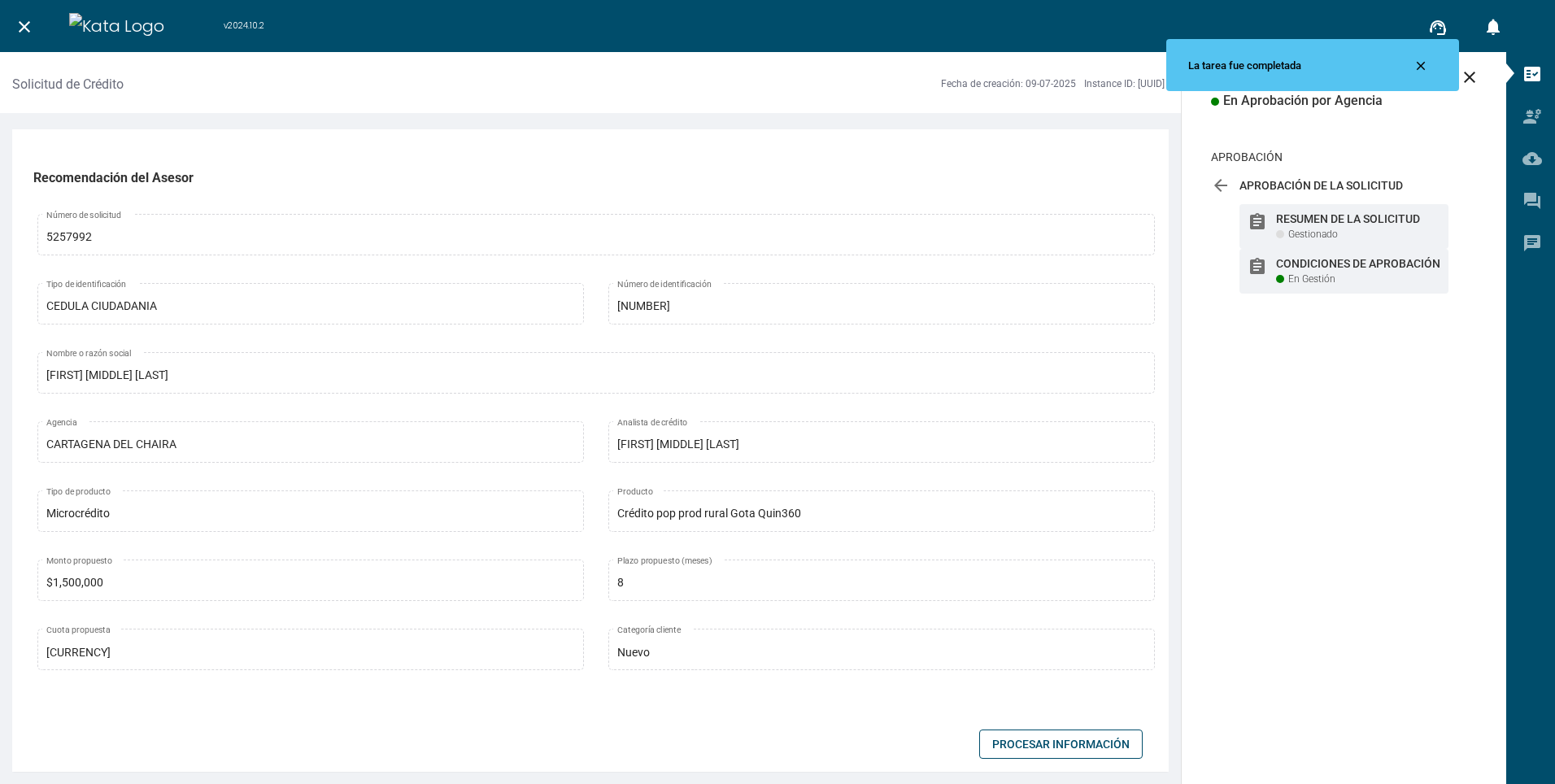 click on "Condiciones de Aprobación" at bounding box center (1358, 219) 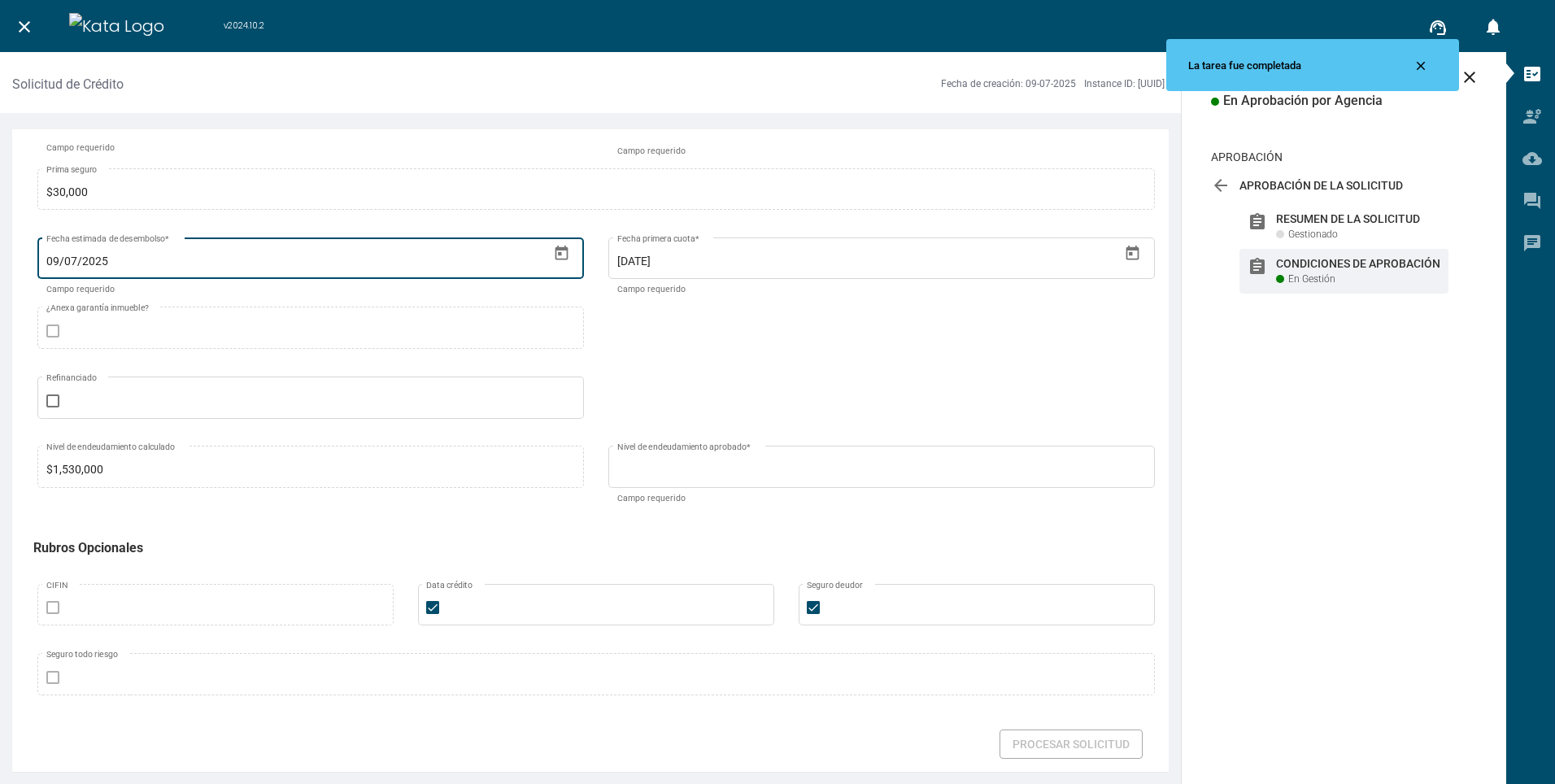 scroll, scrollTop: 569, scrollLeft: 0, axis: vertical 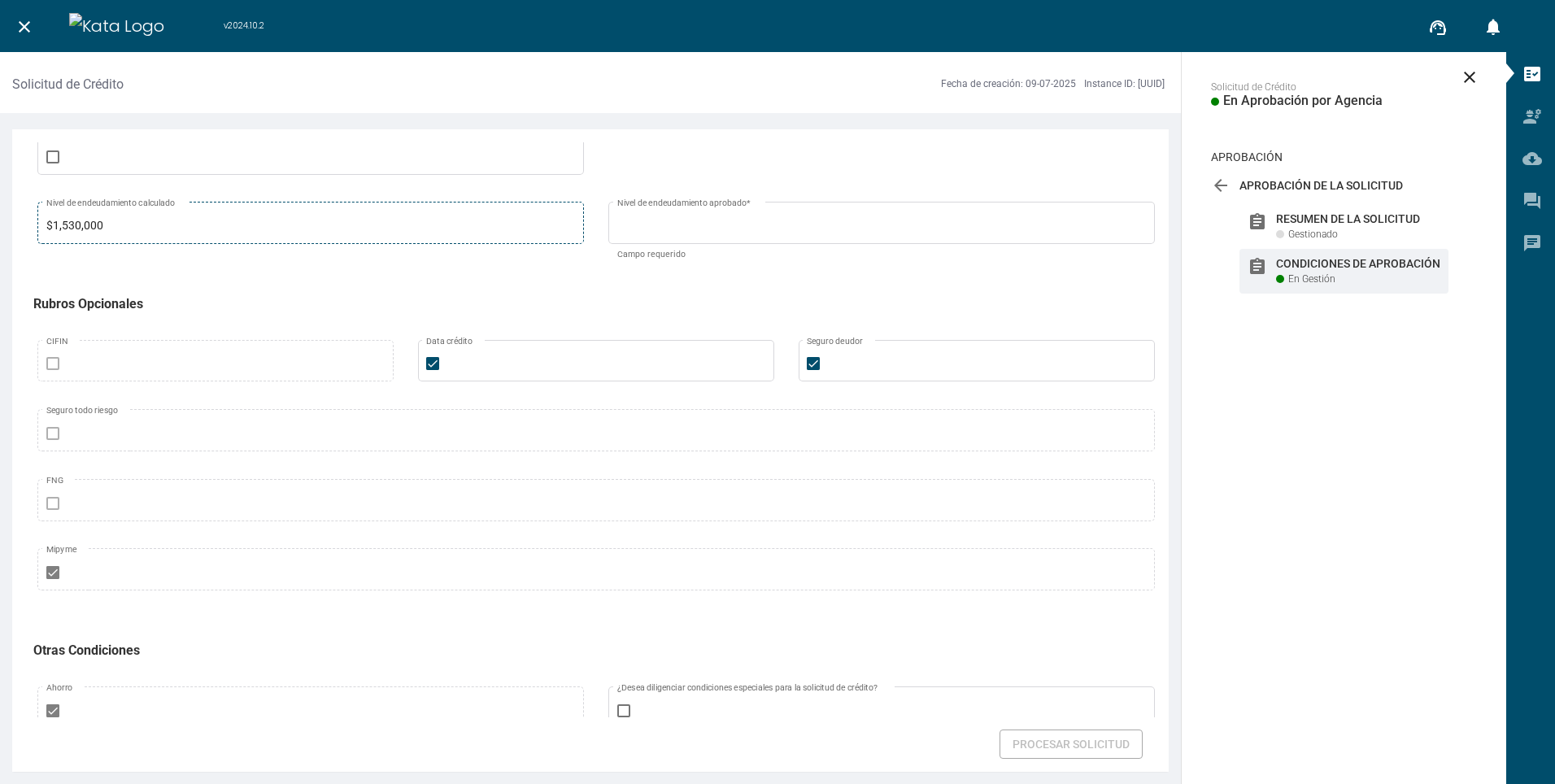 click on "$1,530,000" at bounding box center [311, 226] 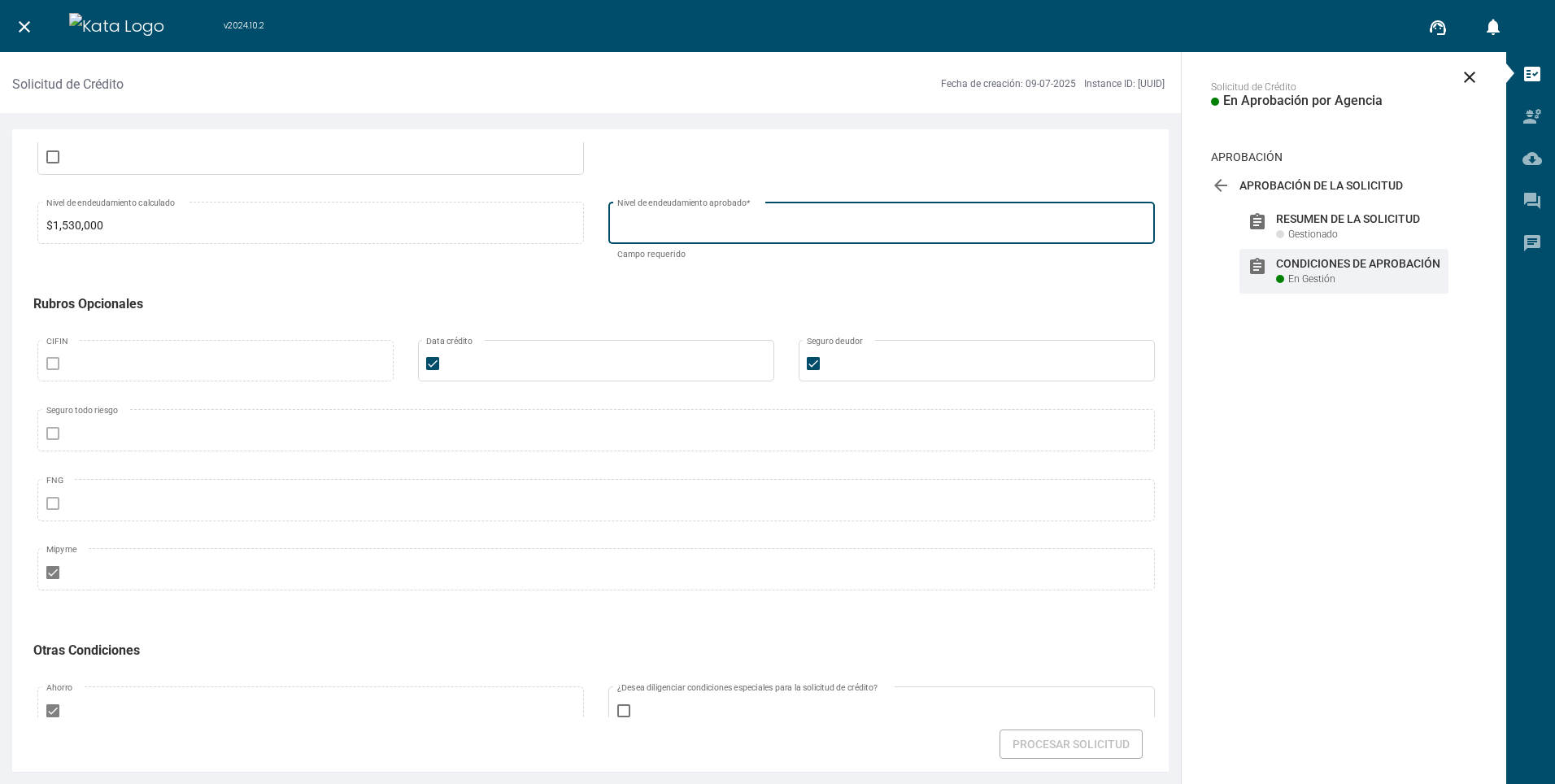 click on "Nivel de endeudamiento aprobado   *" at bounding box center (882, 226) 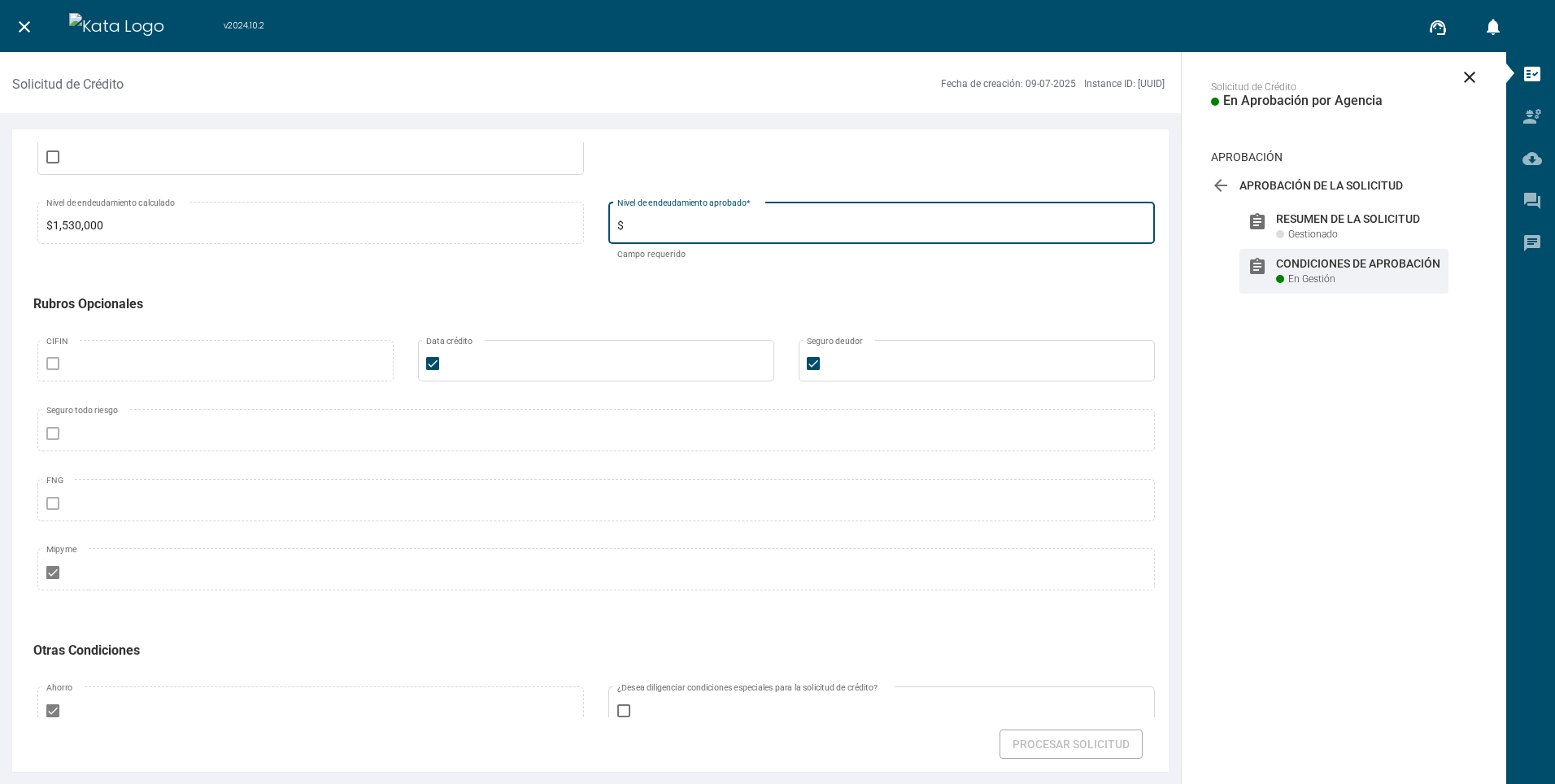paste on "1,530,000" 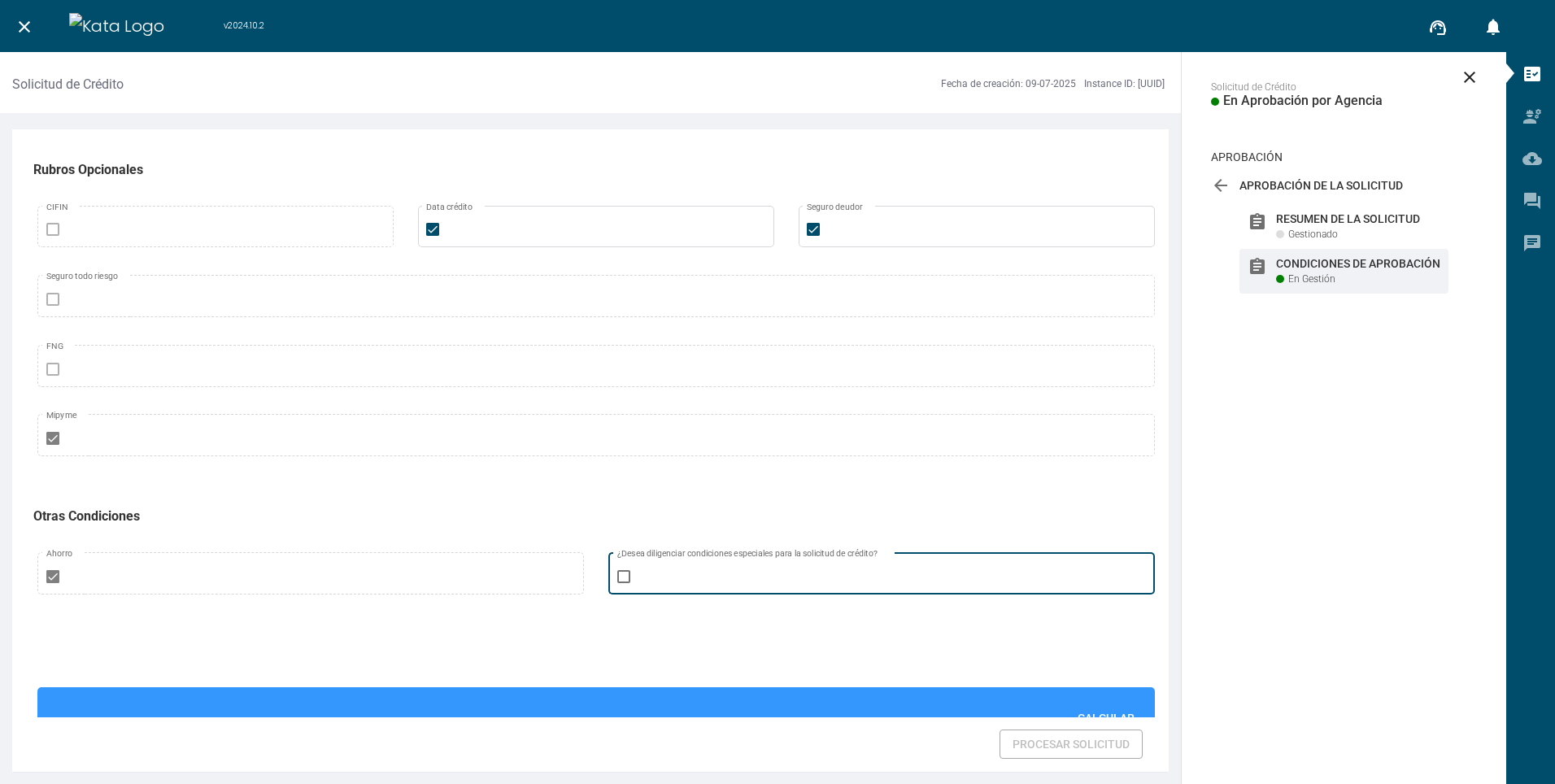 scroll, scrollTop: 813, scrollLeft: 0, axis: vertical 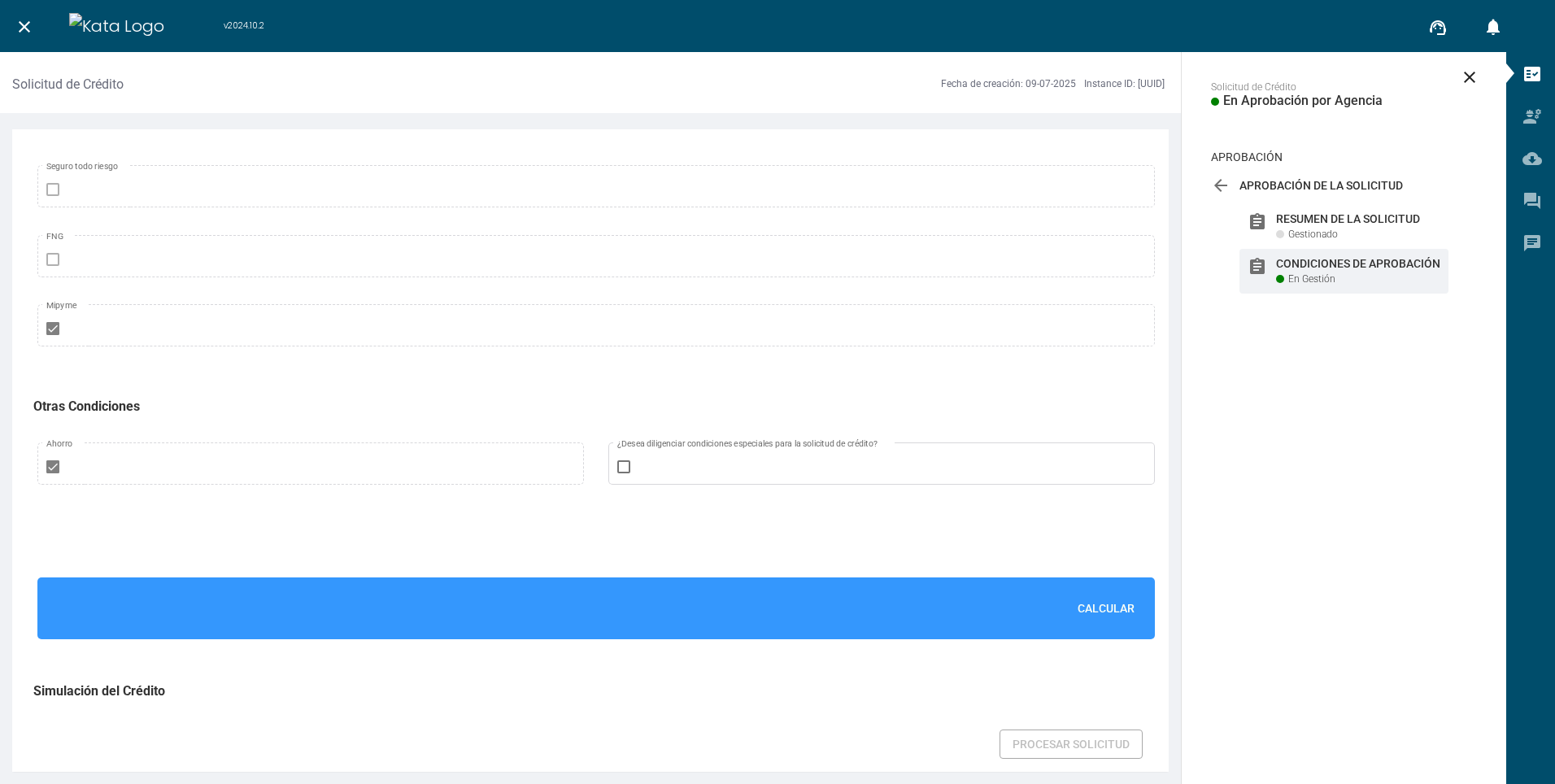 type on "$1,530,000" 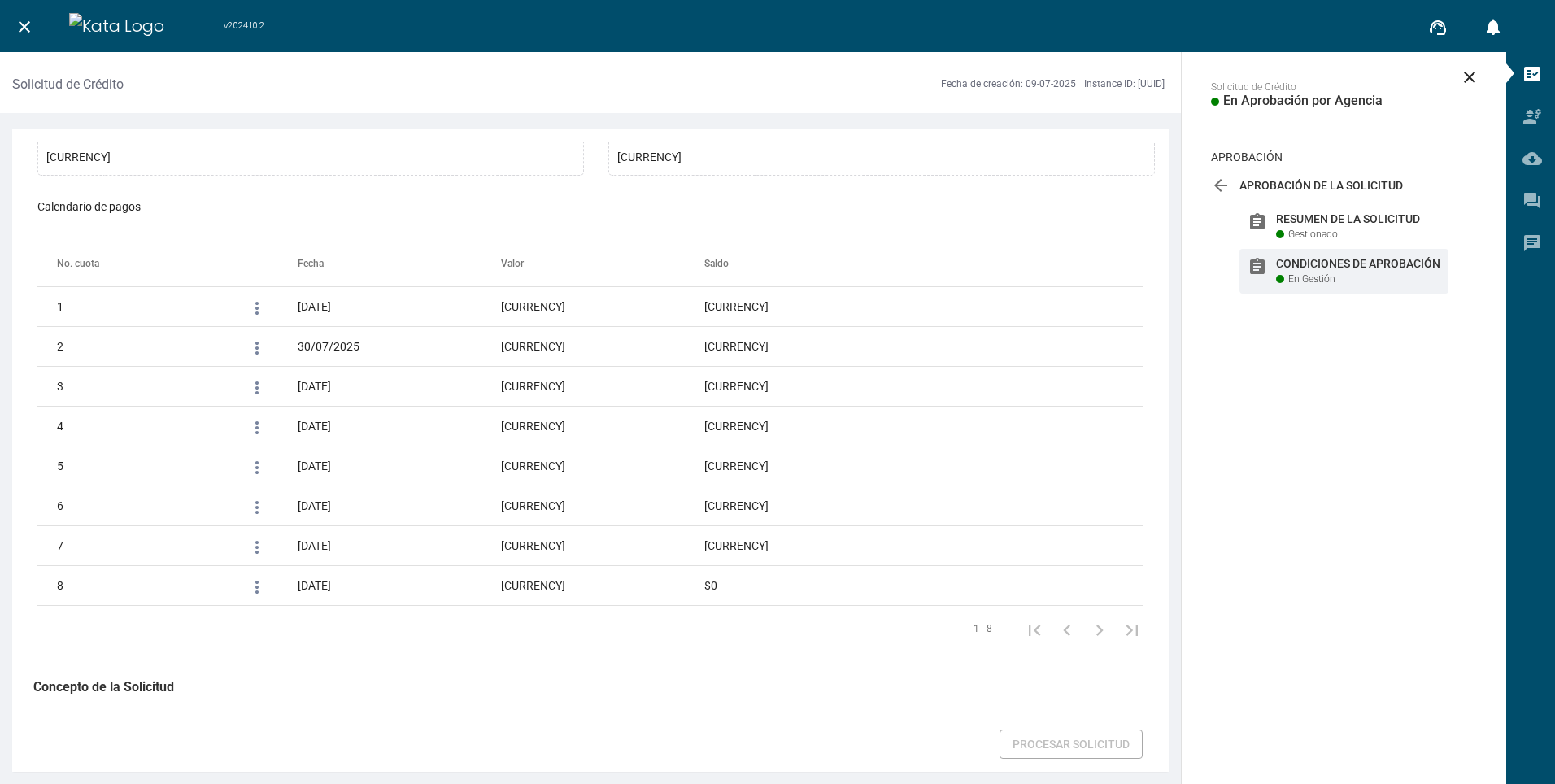 scroll, scrollTop: 1996, scrollLeft: 0, axis: vertical 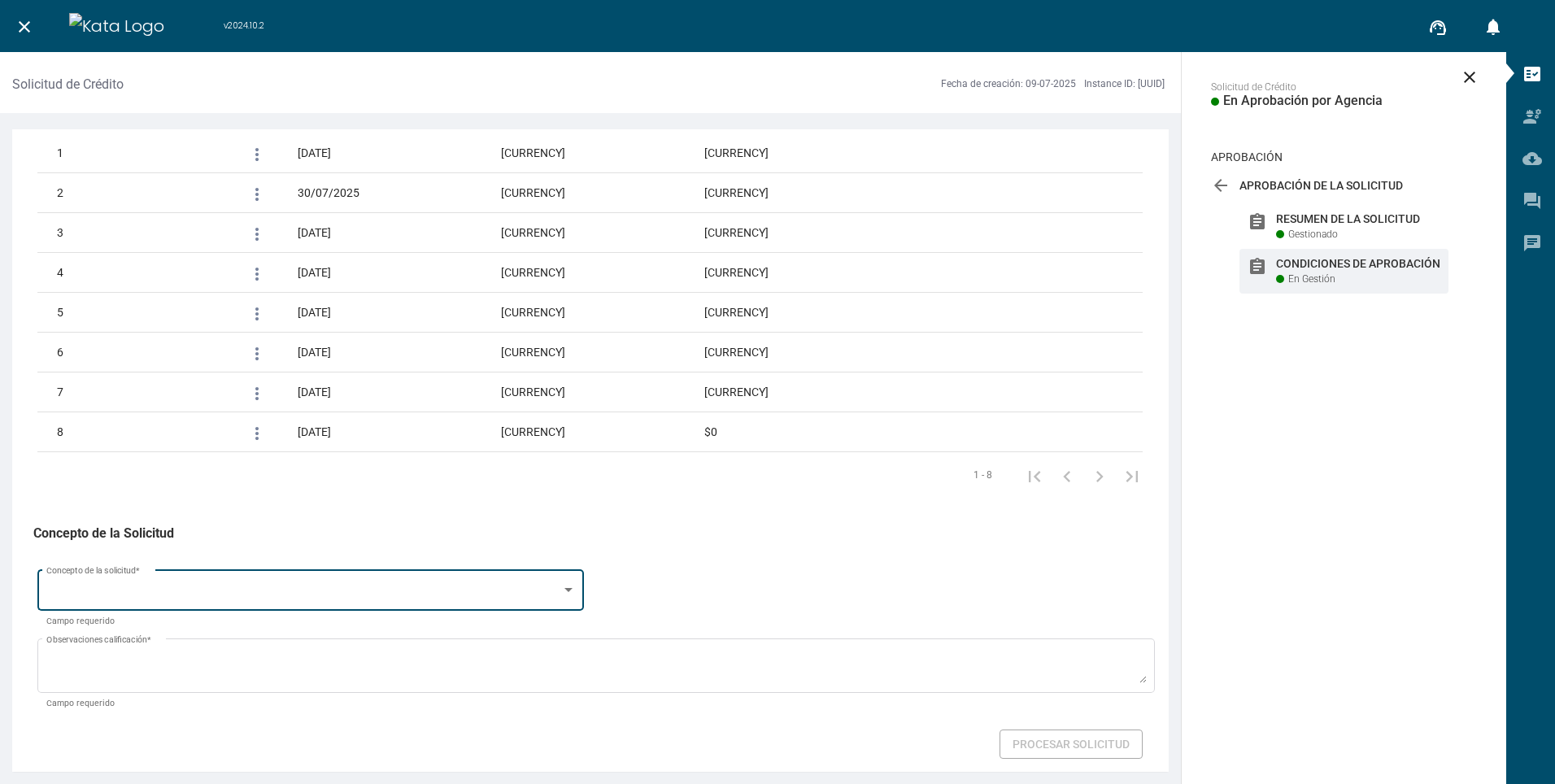 click at bounding box center [303, 593] 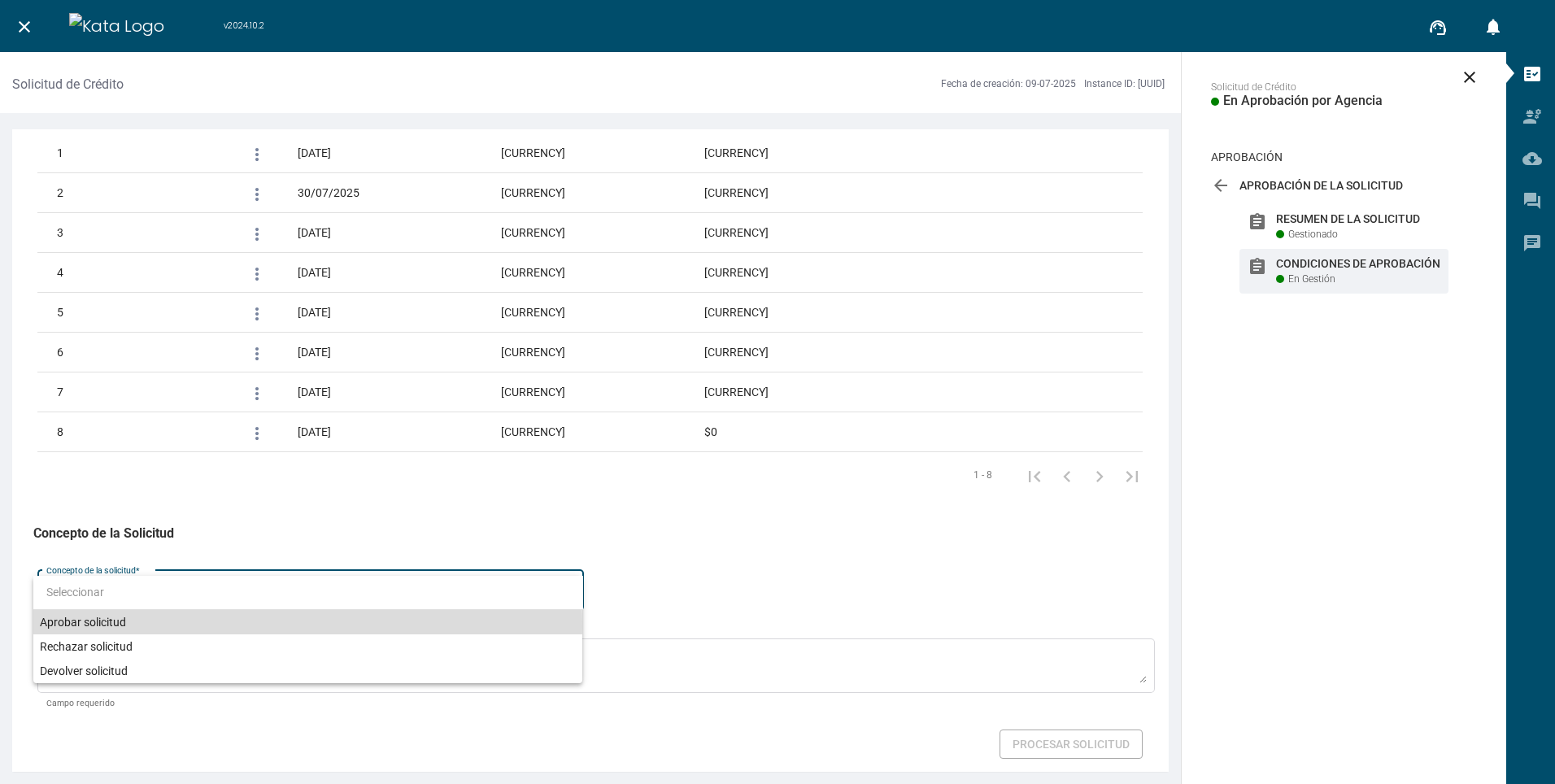 click on "Aprobar solicitud" at bounding box center (308, 622) 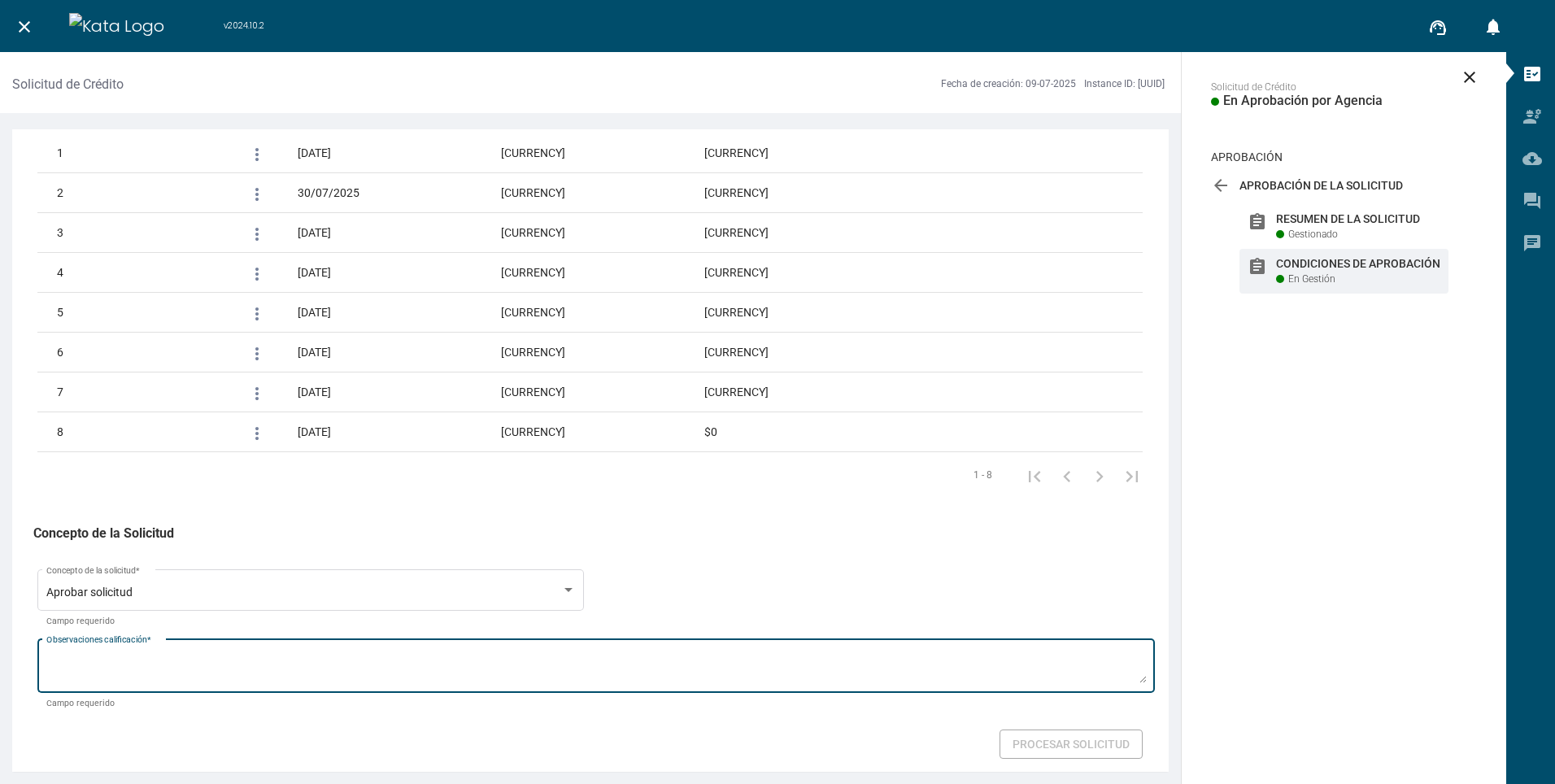 click on "Observaciones calificación   *" at bounding box center [596, 669] 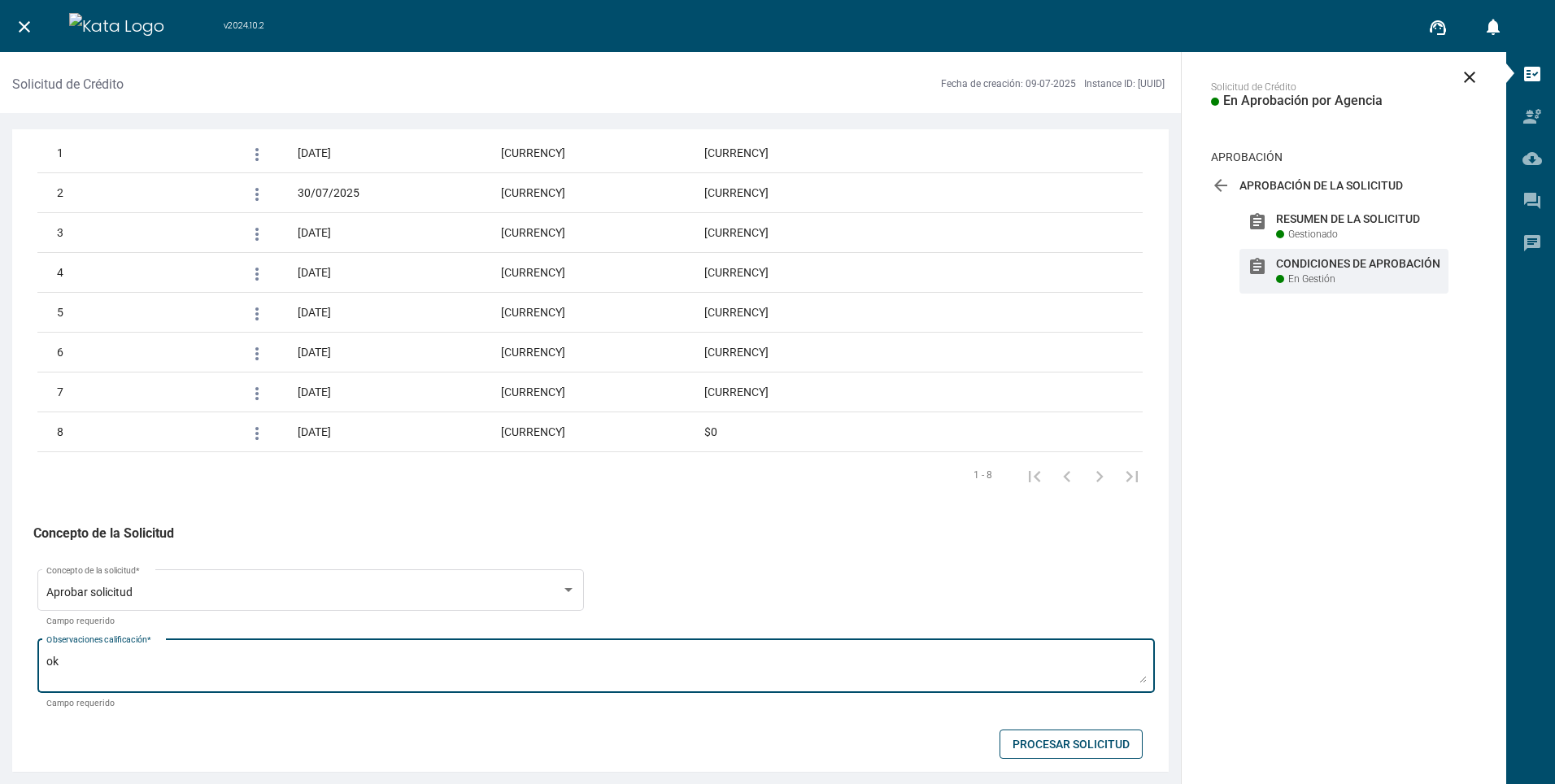 type on "ok" 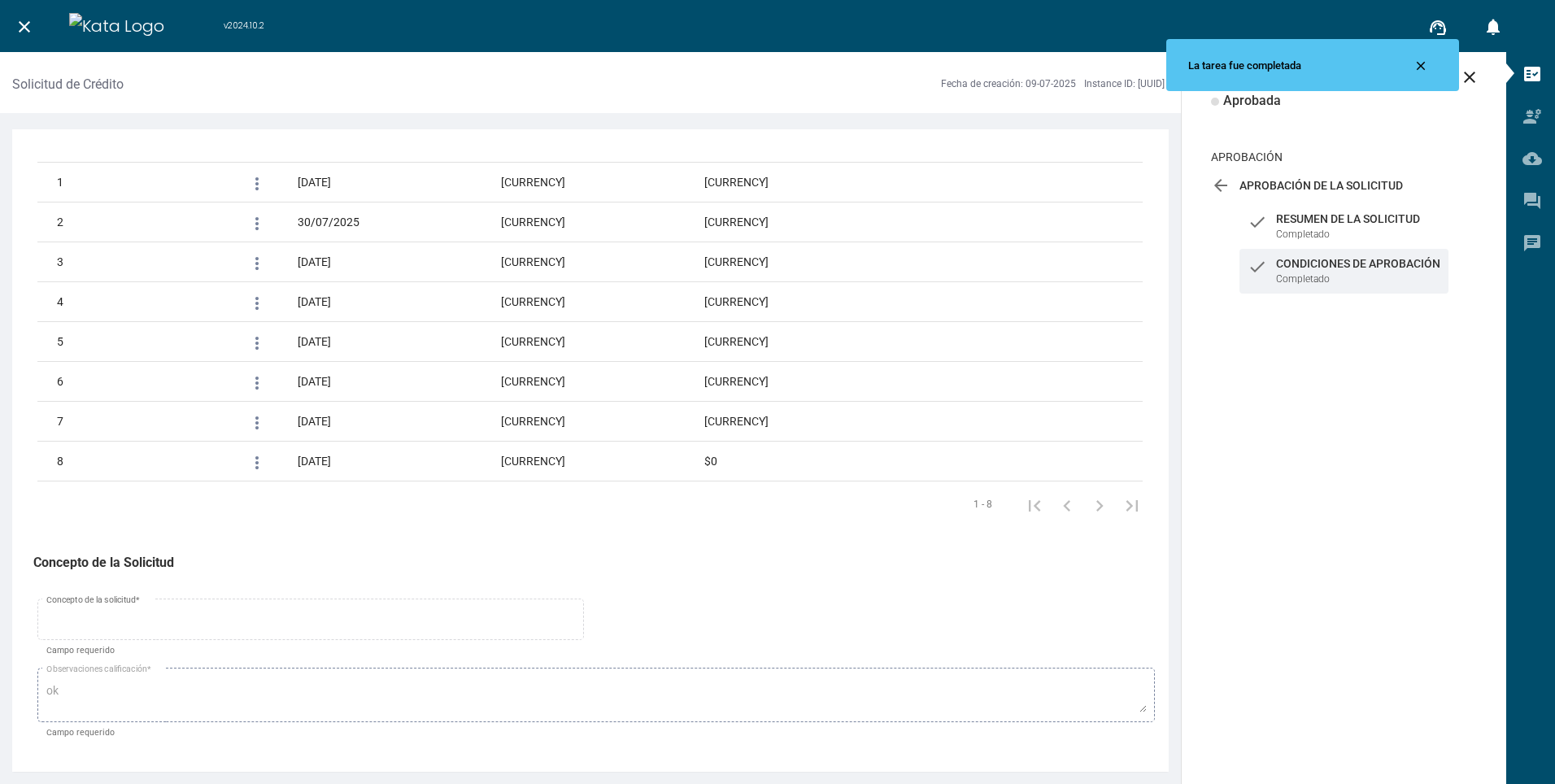 scroll, scrollTop: 1967, scrollLeft: 0, axis: vertical 